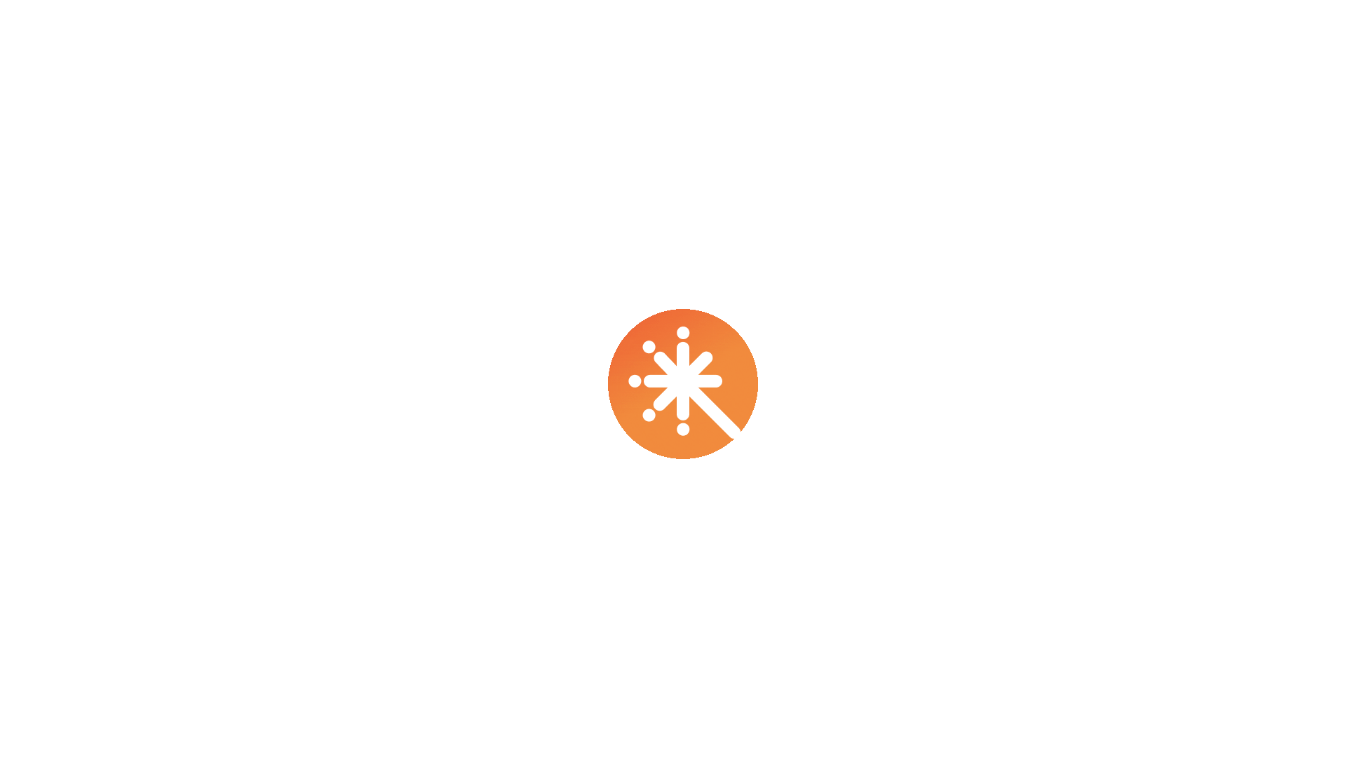 scroll, scrollTop: 0, scrollLeft: 0, axis: both 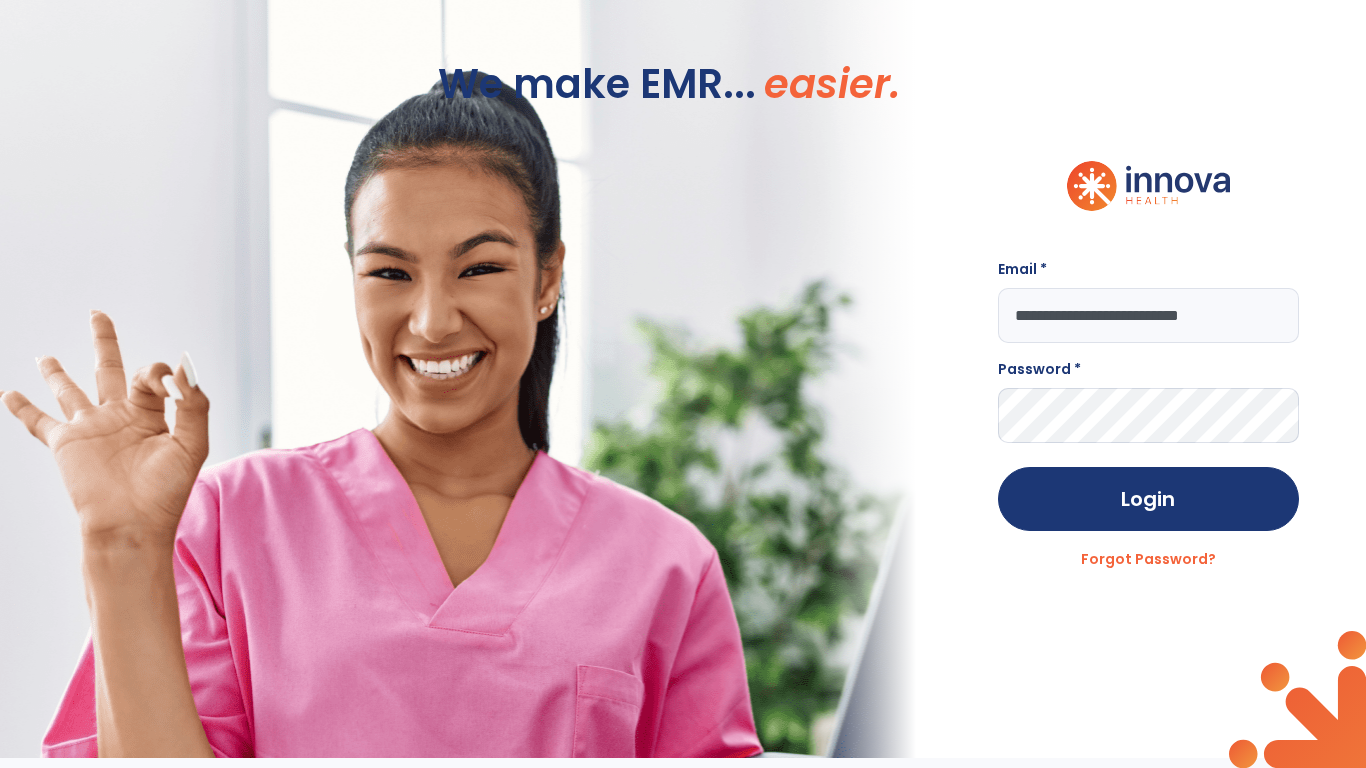 type on "**********" 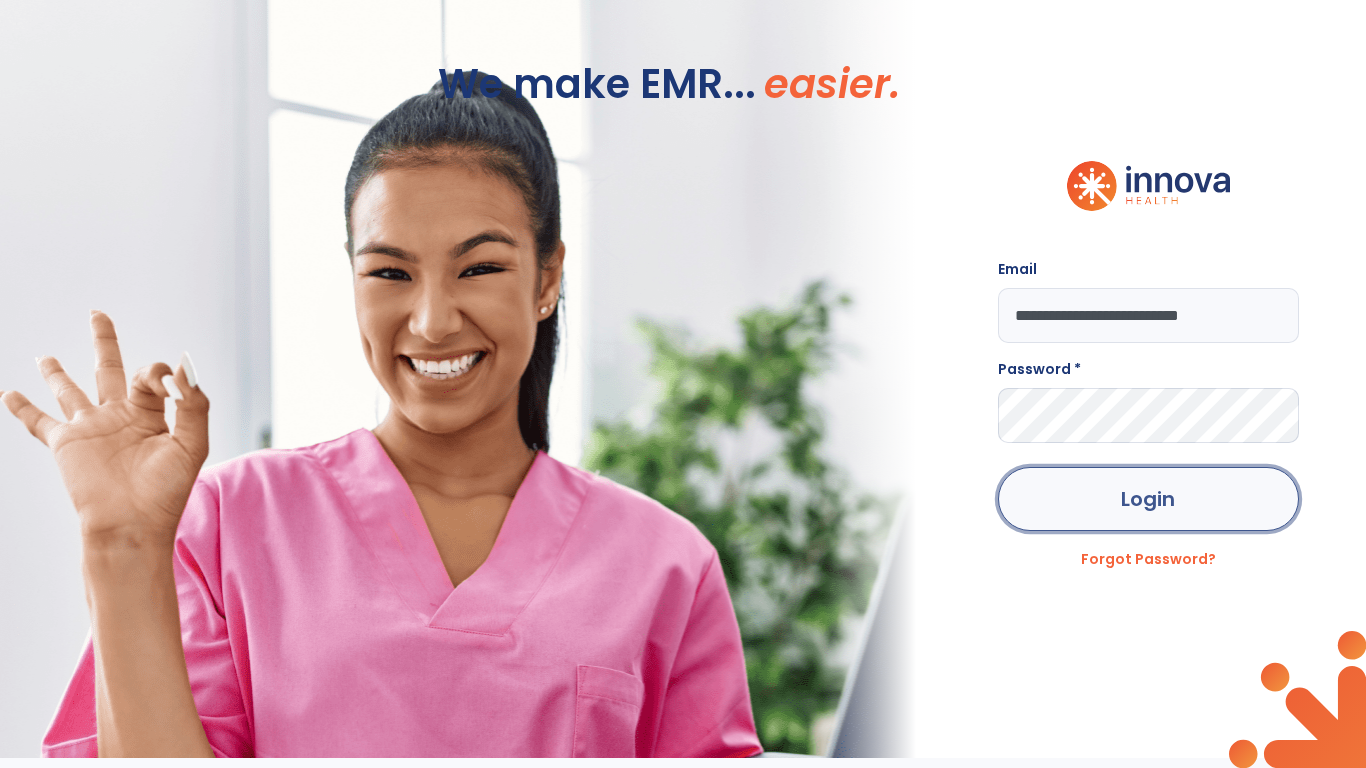 click on "Login" 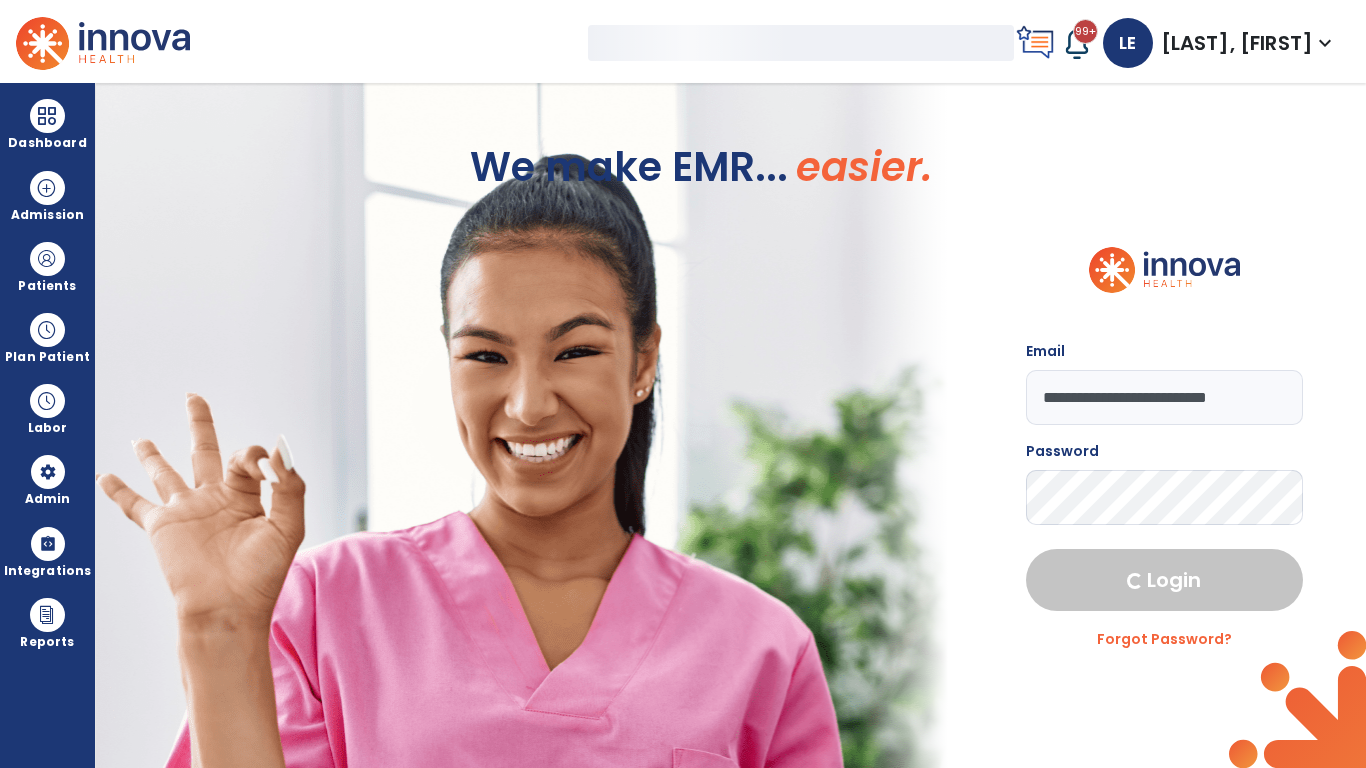 select on "***" 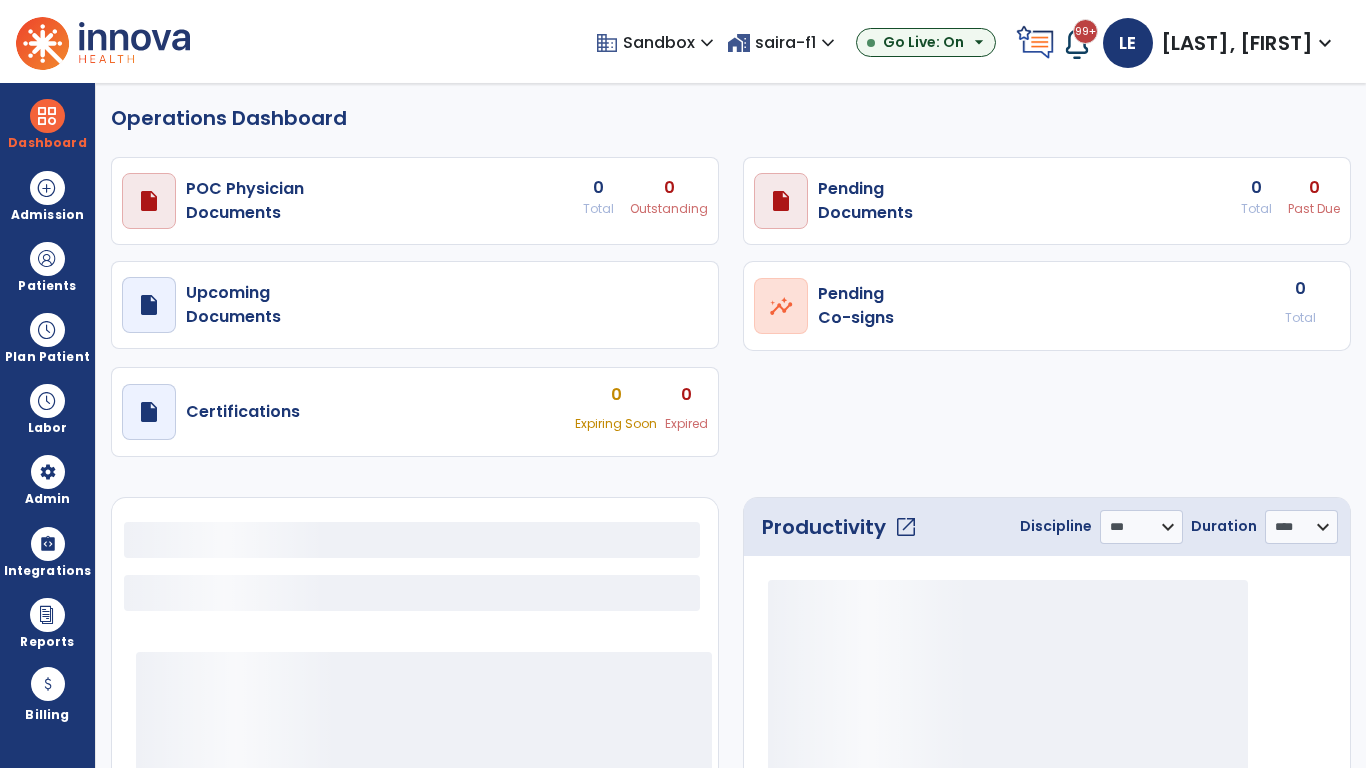 select on "***" 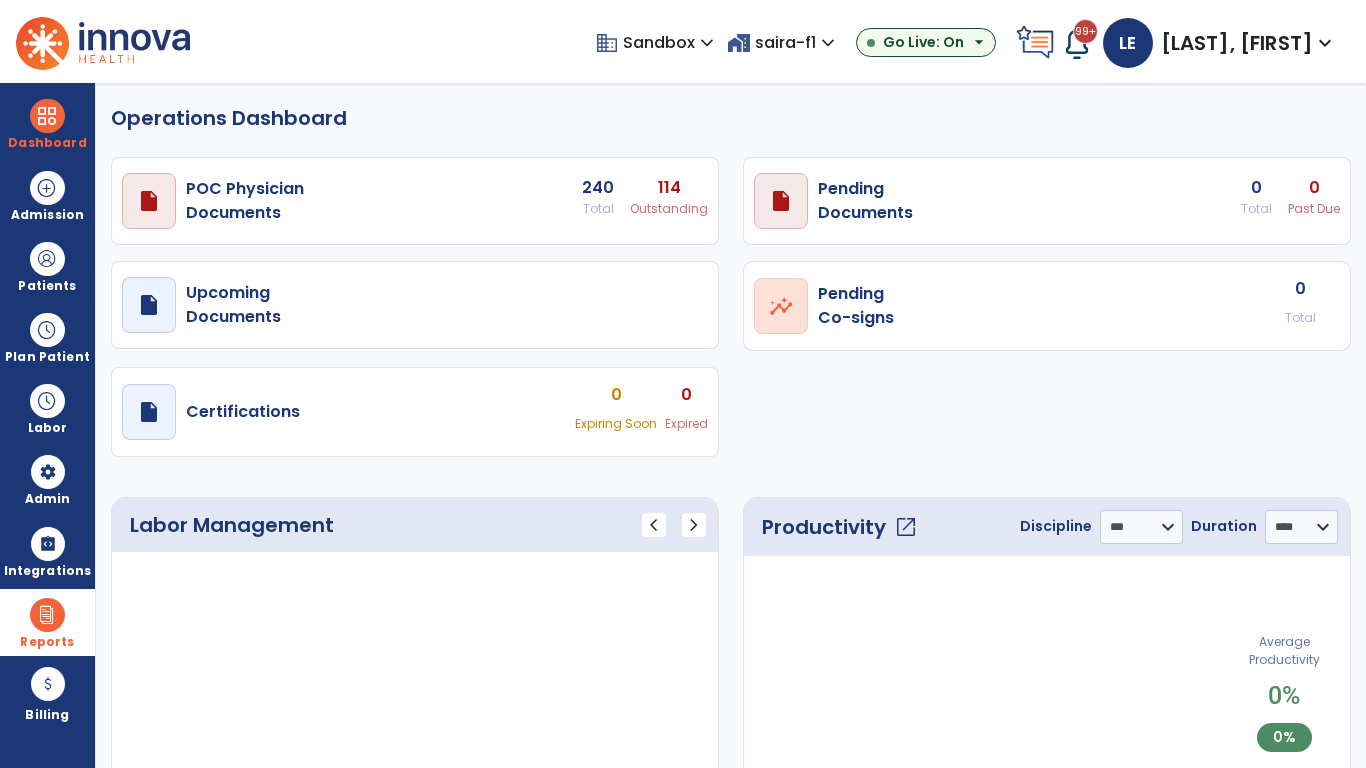 click at bounding box center (47, 615) 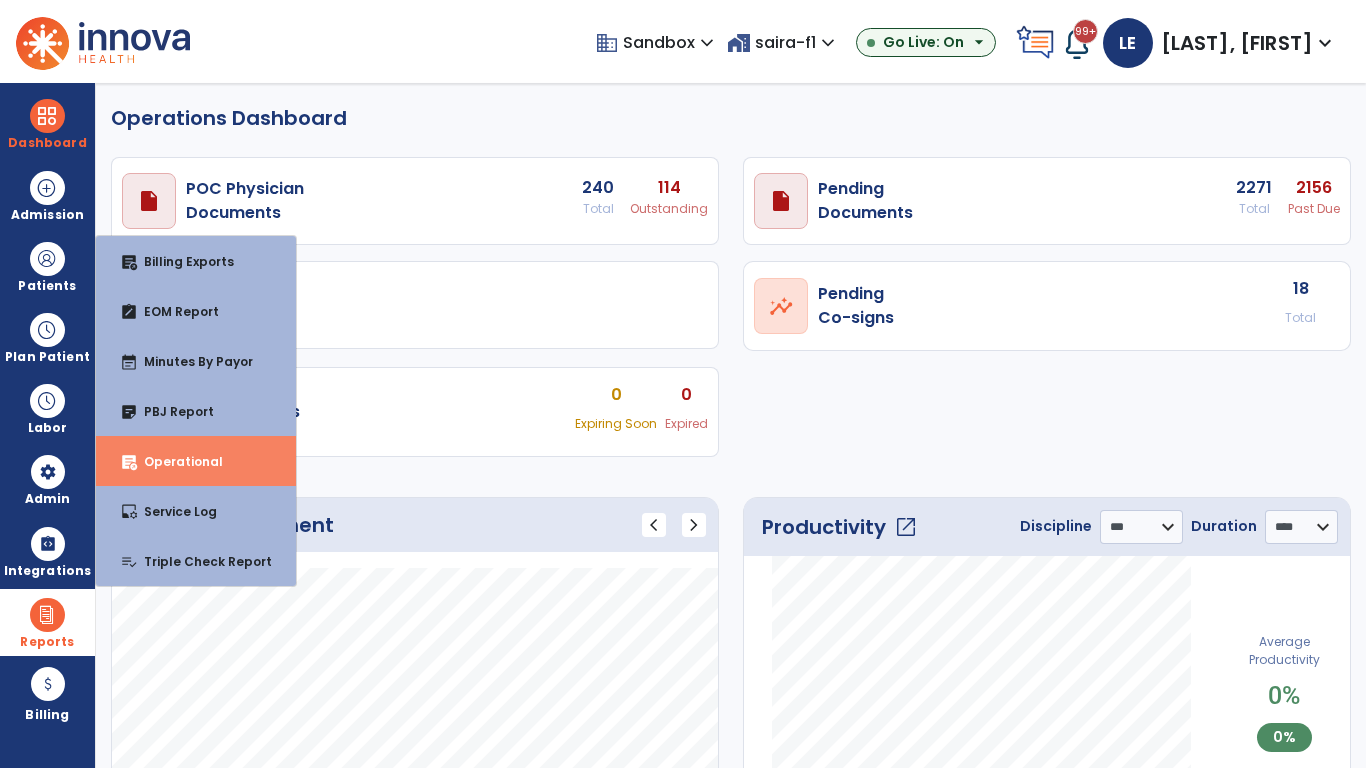 click on "Operational" at bounding box center [175, 461] 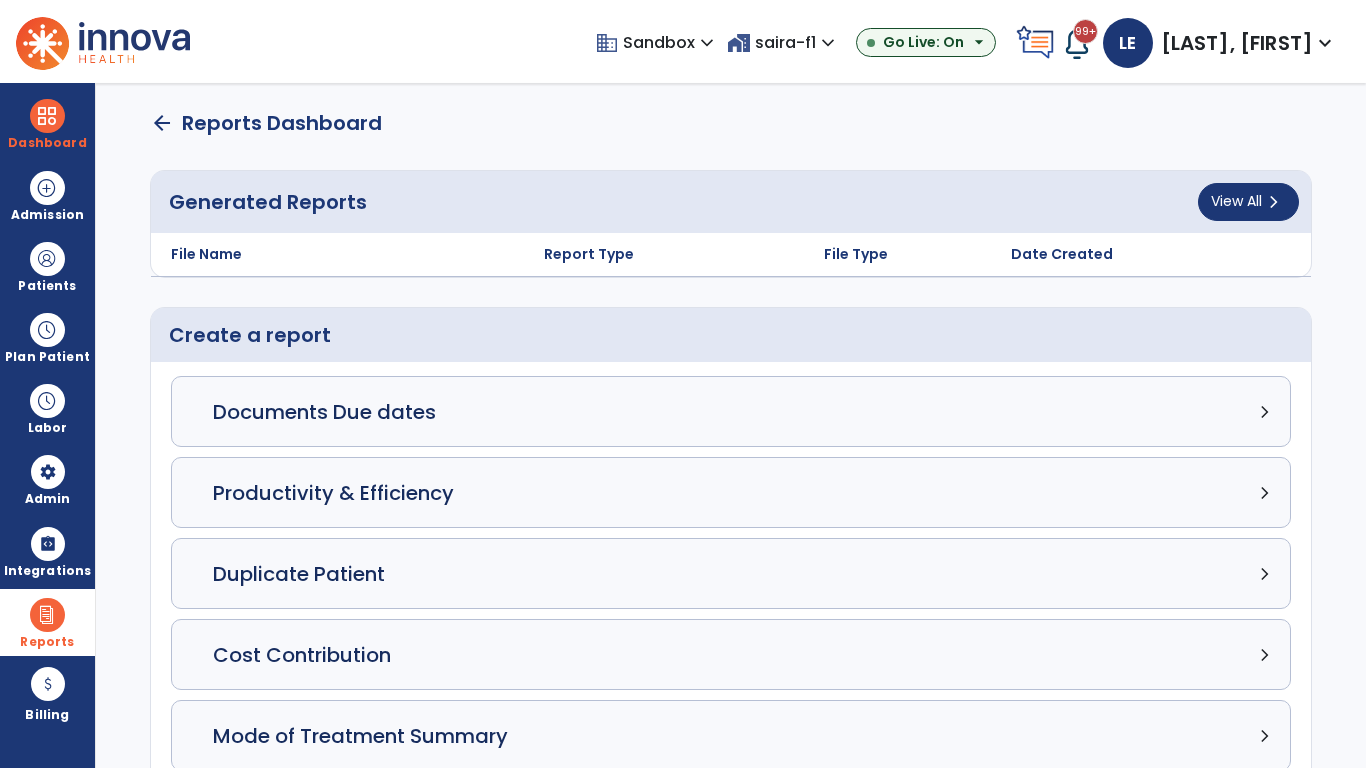 click on "Census Detail chevron_right" 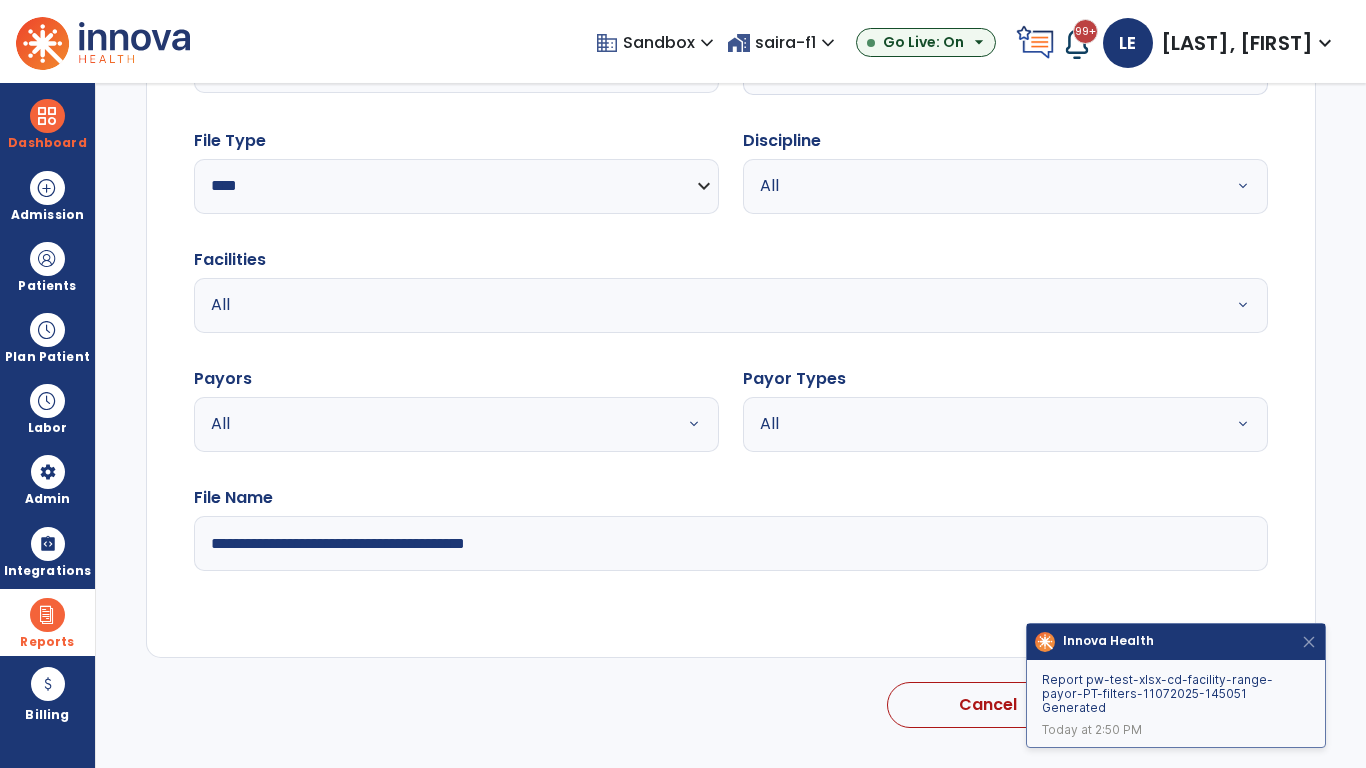 select on "*****" 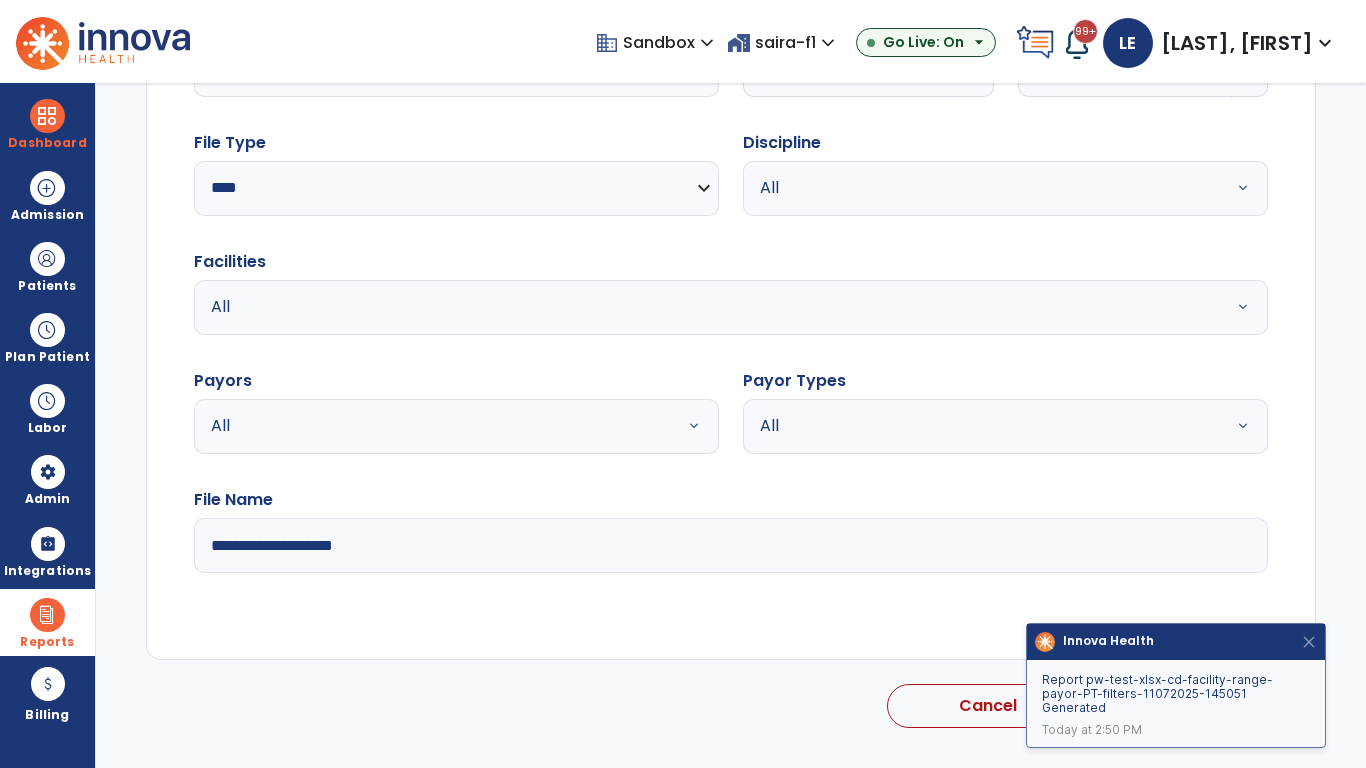 scroll, scrollTop: 192, scrollLeft: 0, axis: vertical 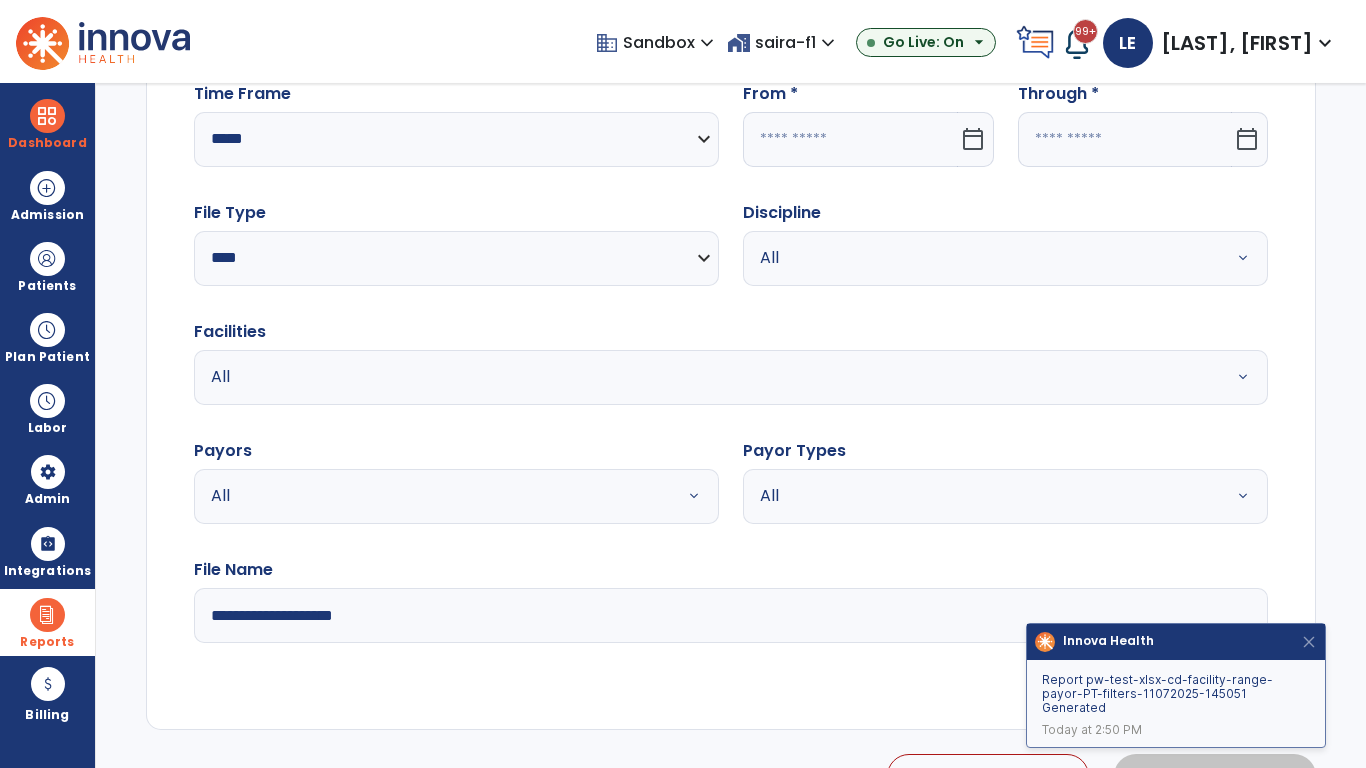 click 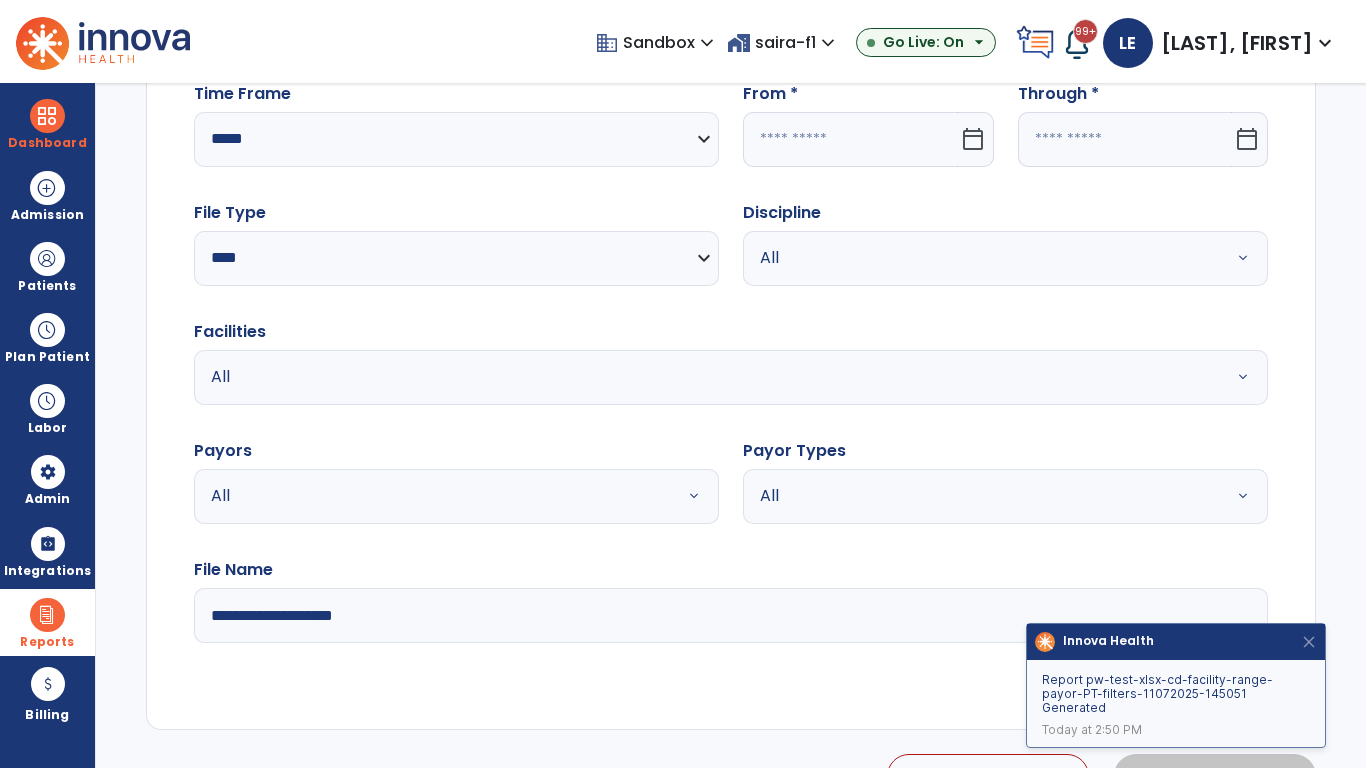 select on "*" 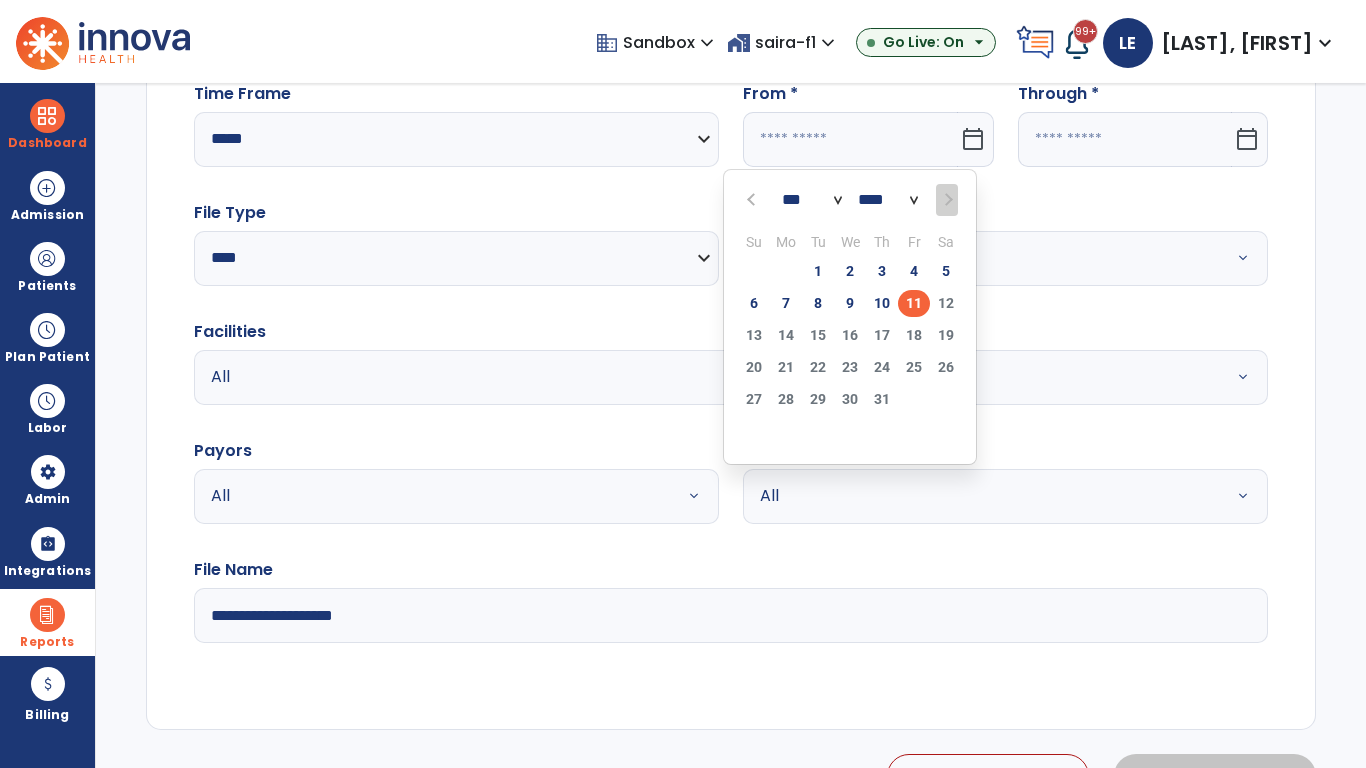 select on "****" 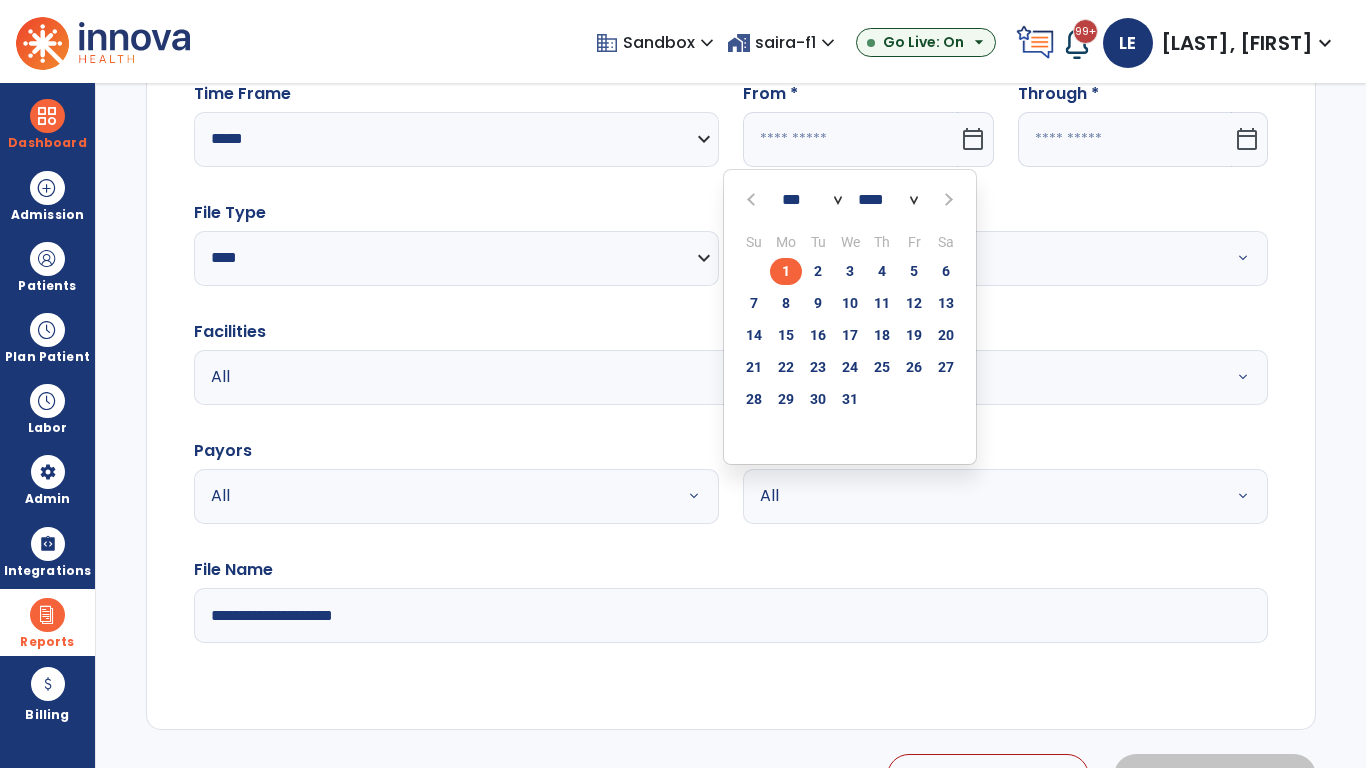 select on "**" 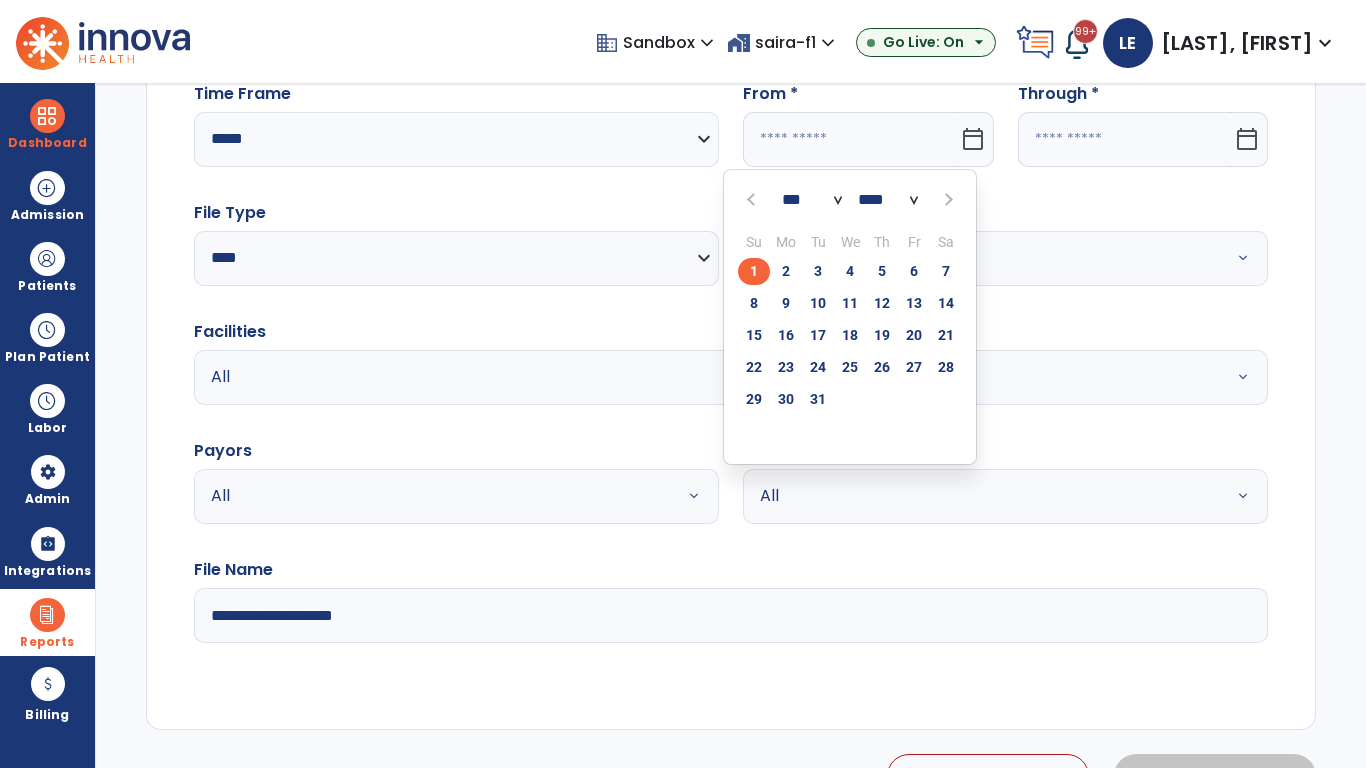 click on "1" 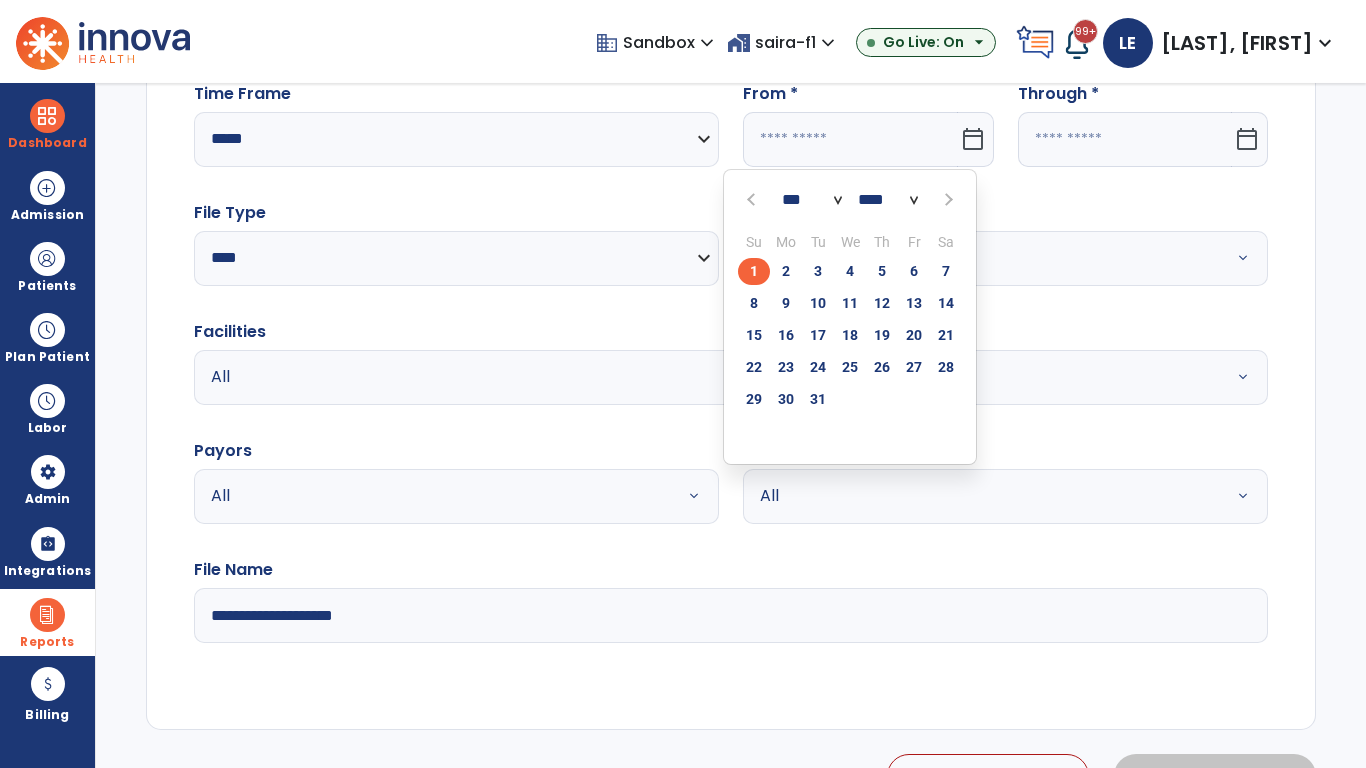 type on "**********" 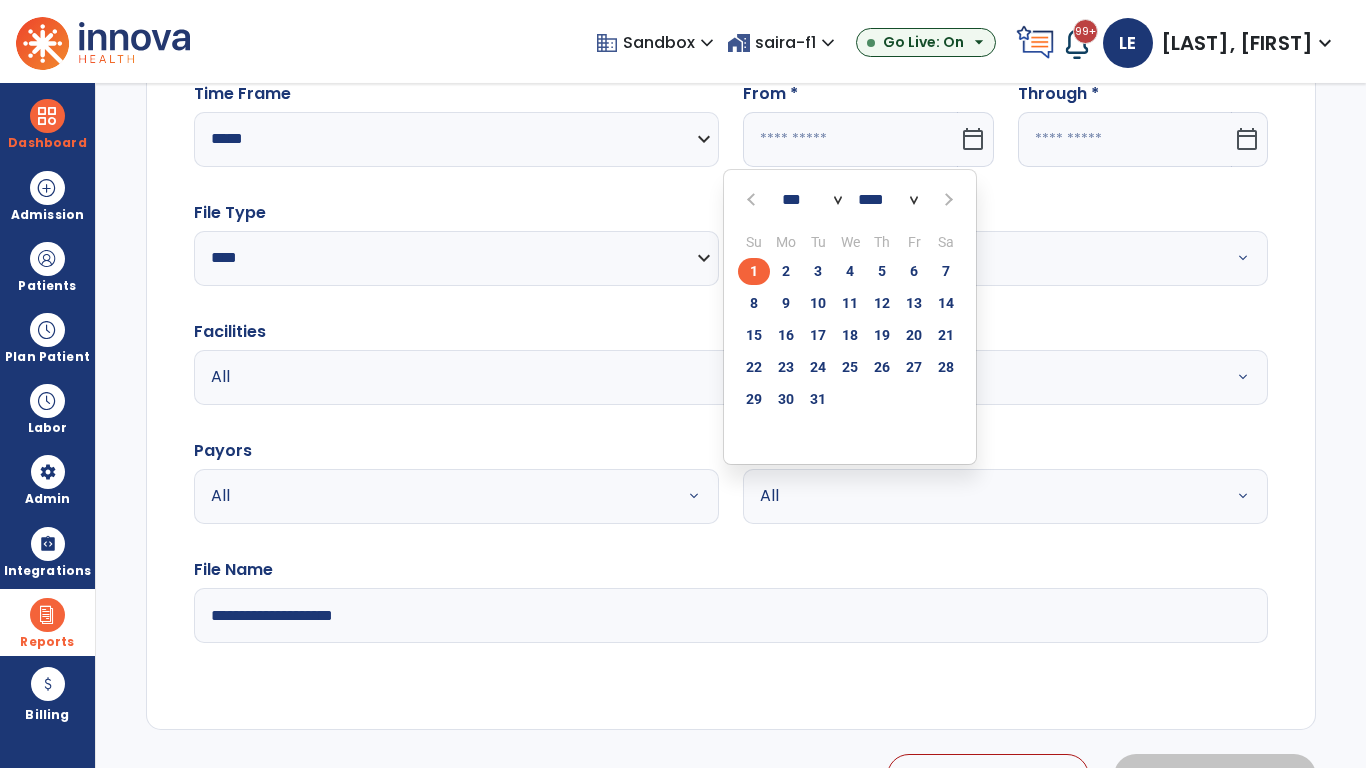 type on "*********" 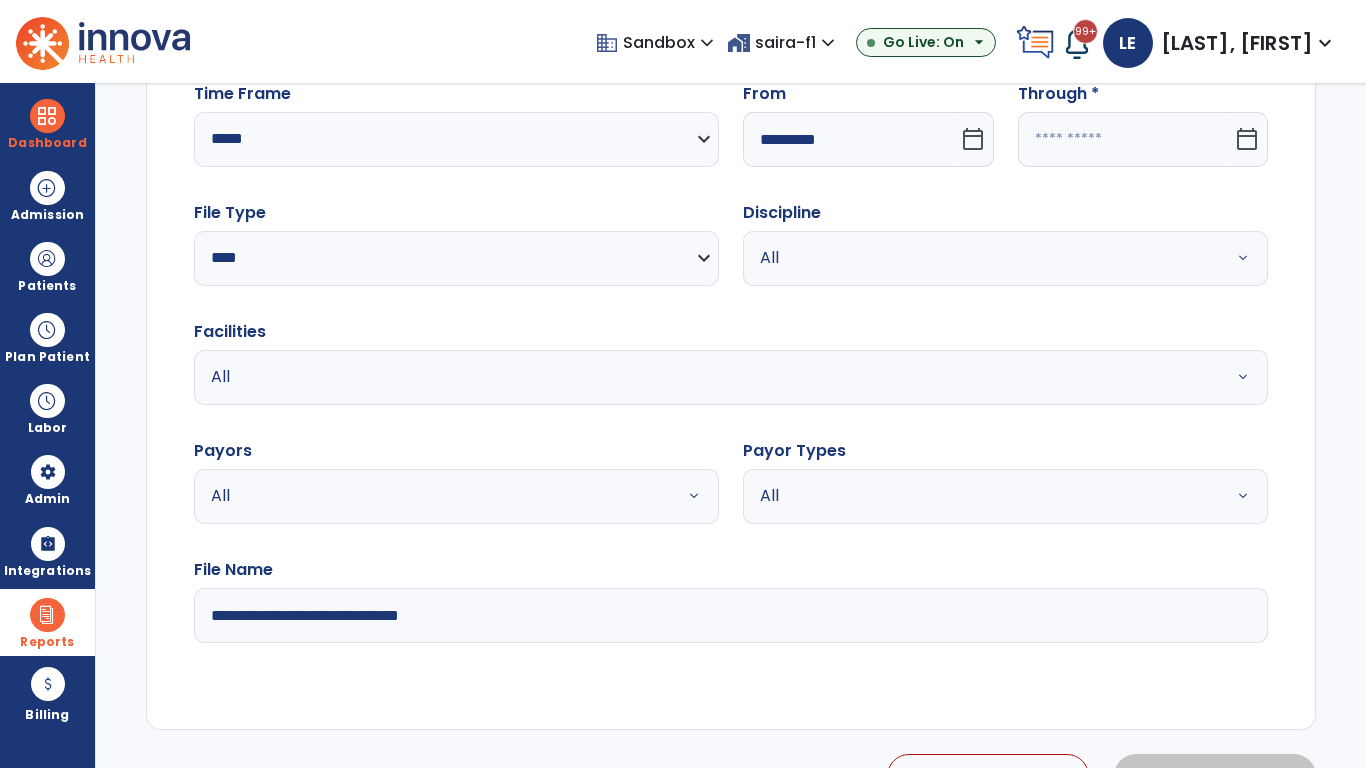 click 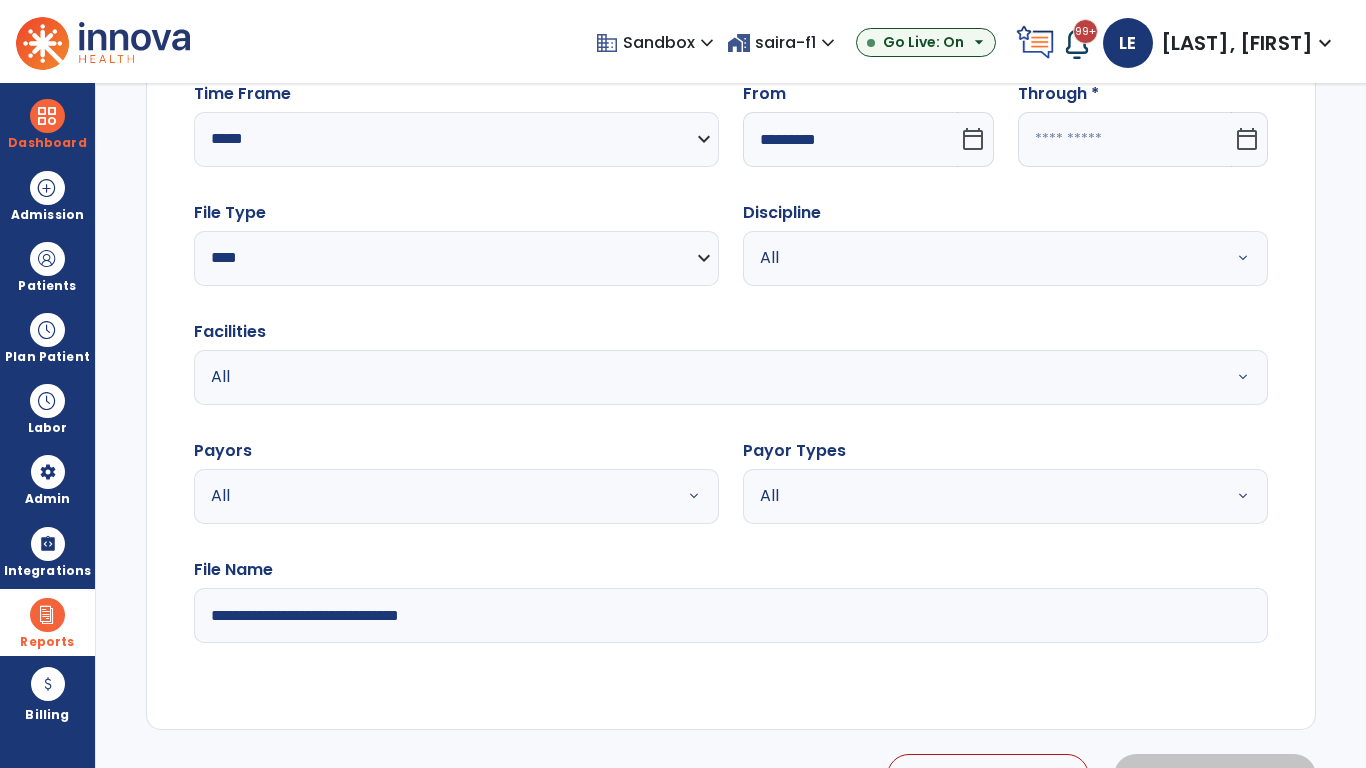 select on "*" 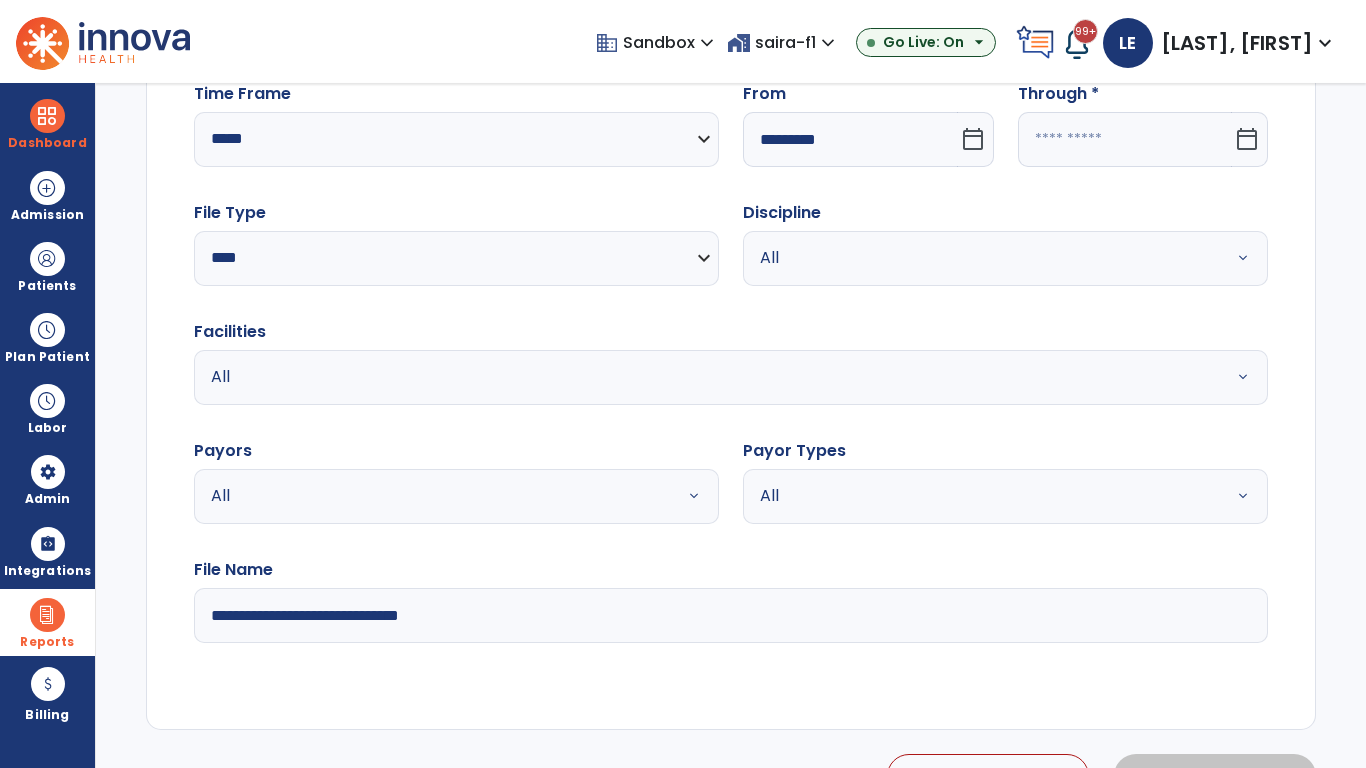 select on "****" 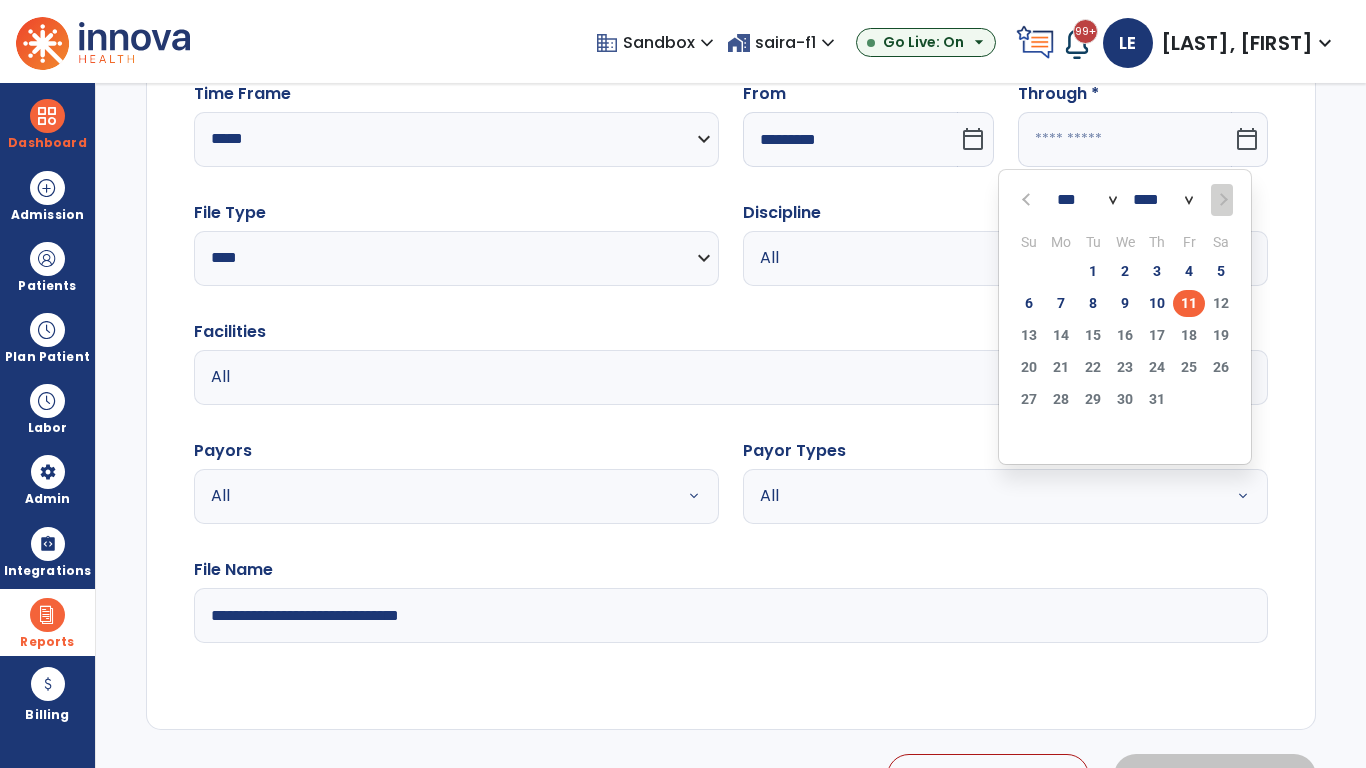select on "*" 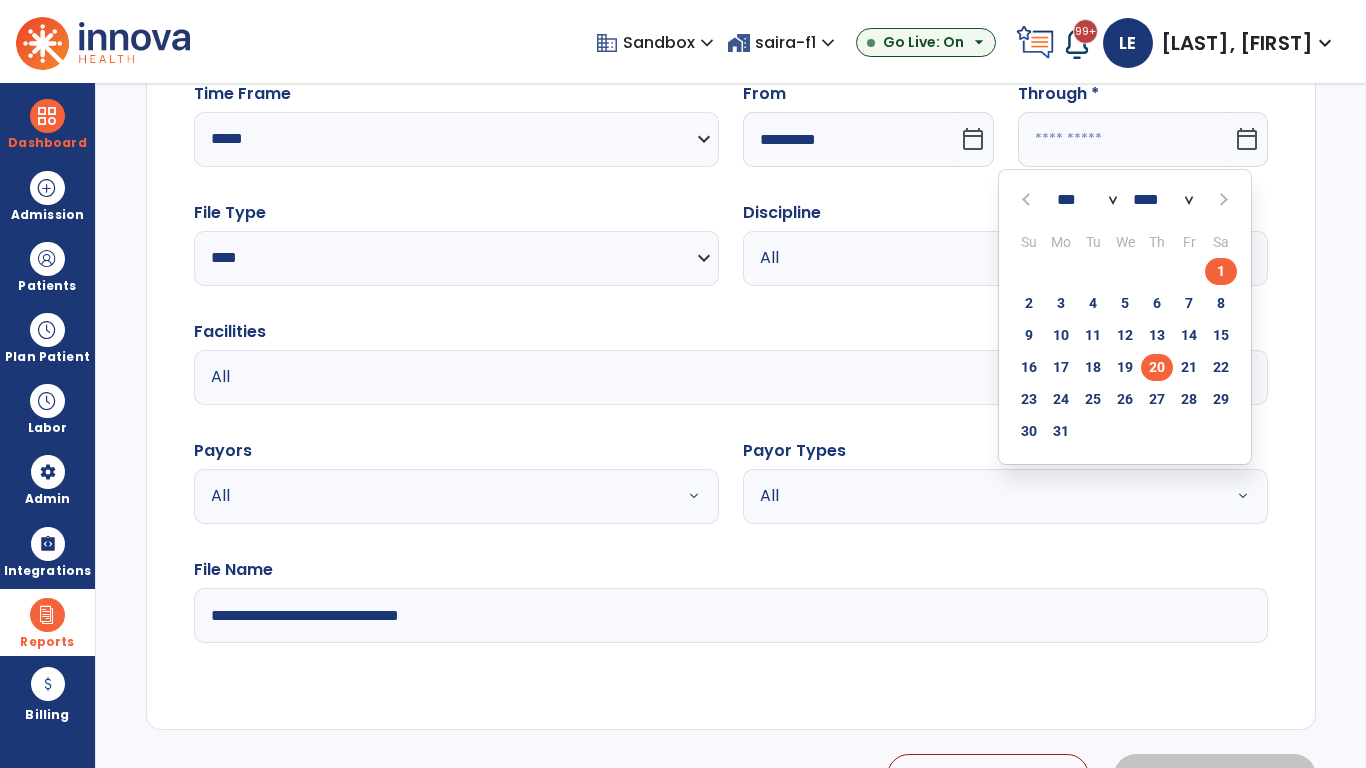 click on "20" 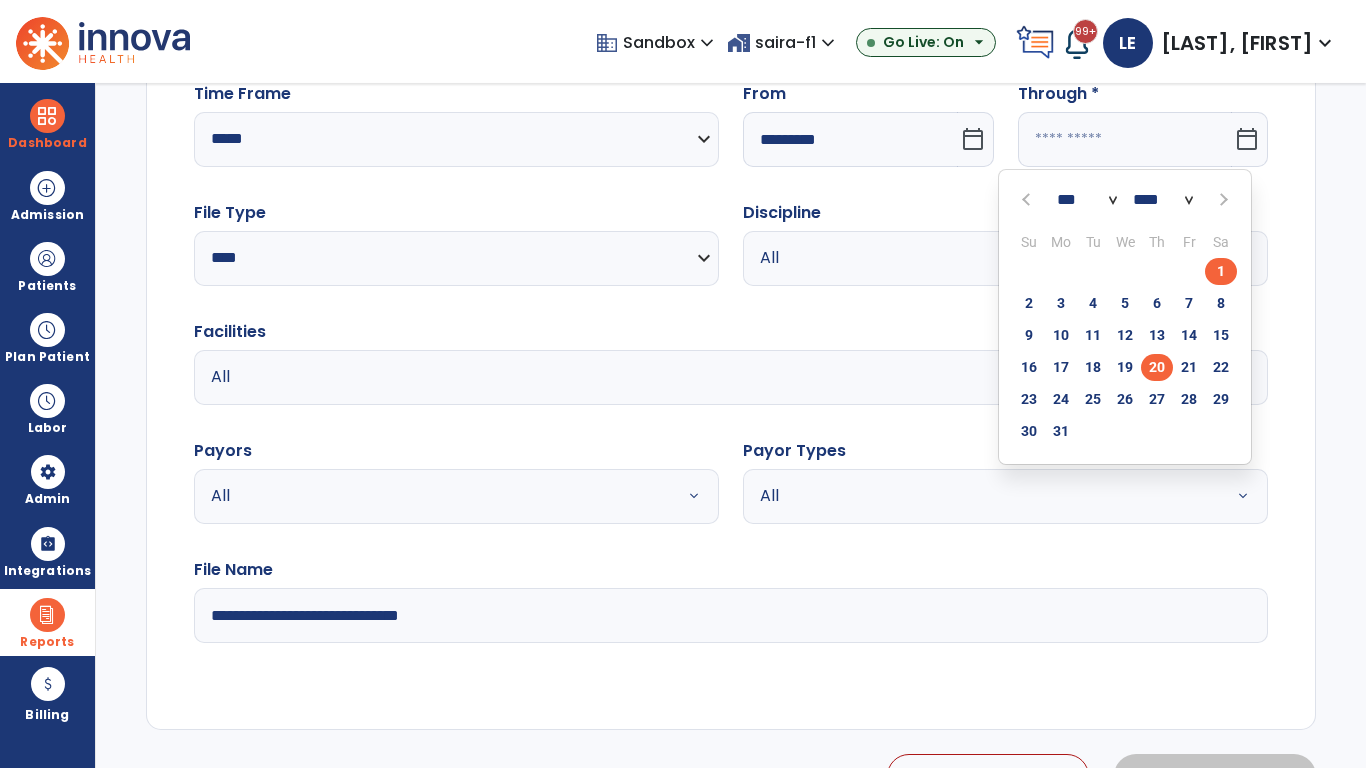 type on "**********" 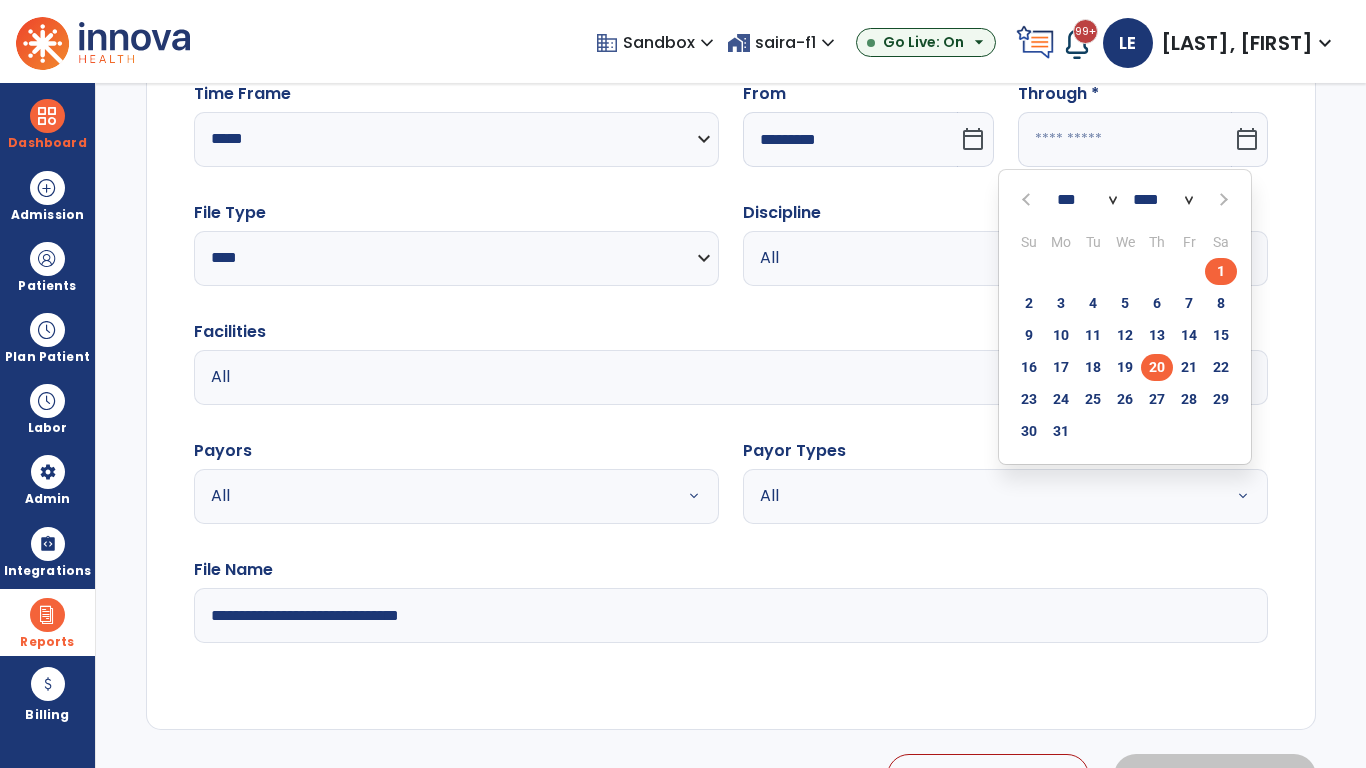 type on "*********" 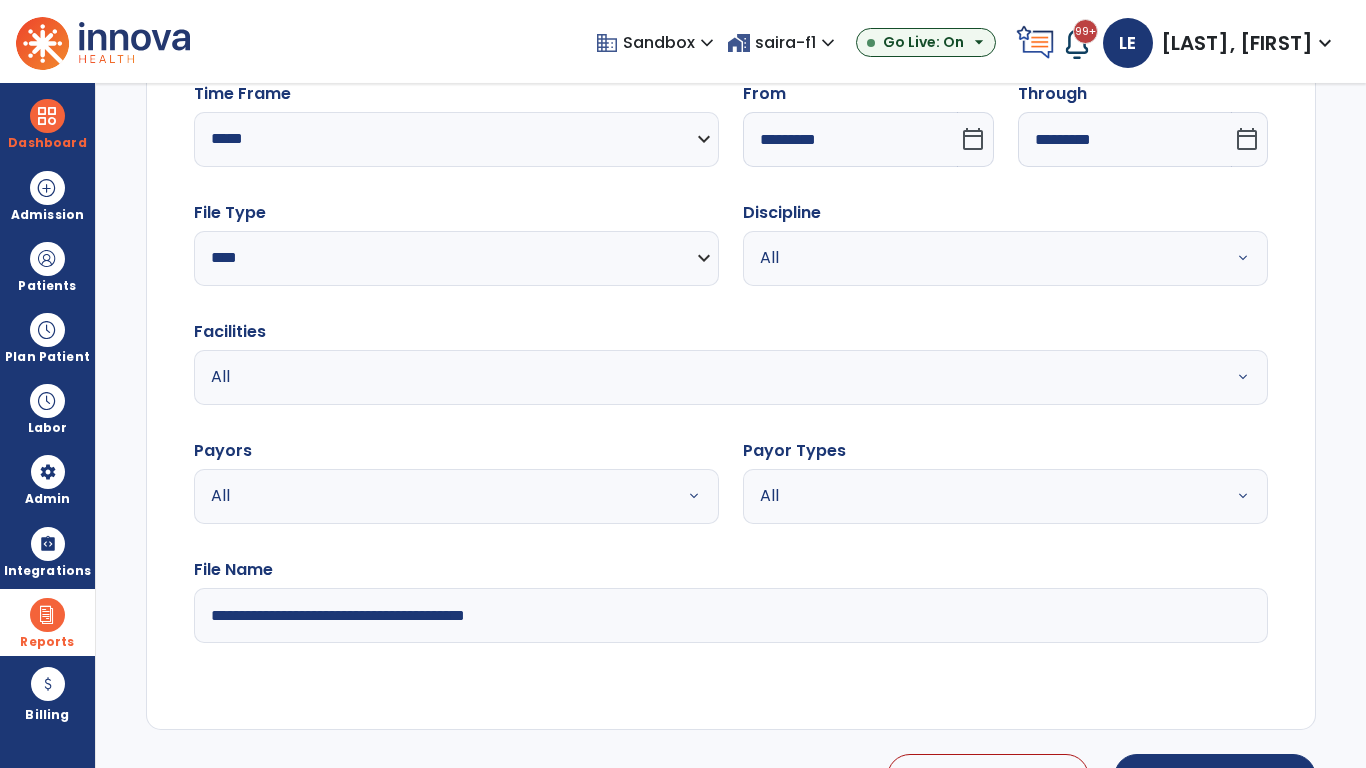 click on "All" at bounding box center [981, 258] 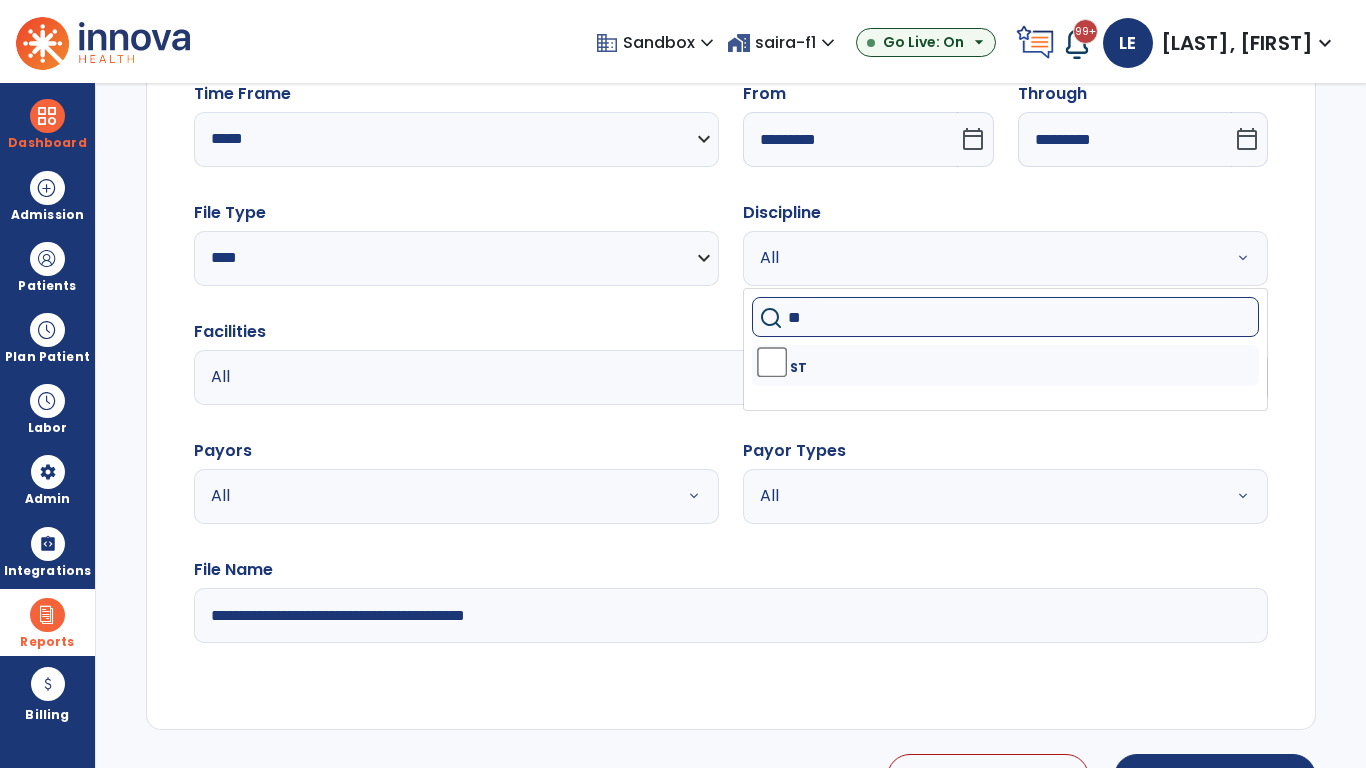 type on "**" 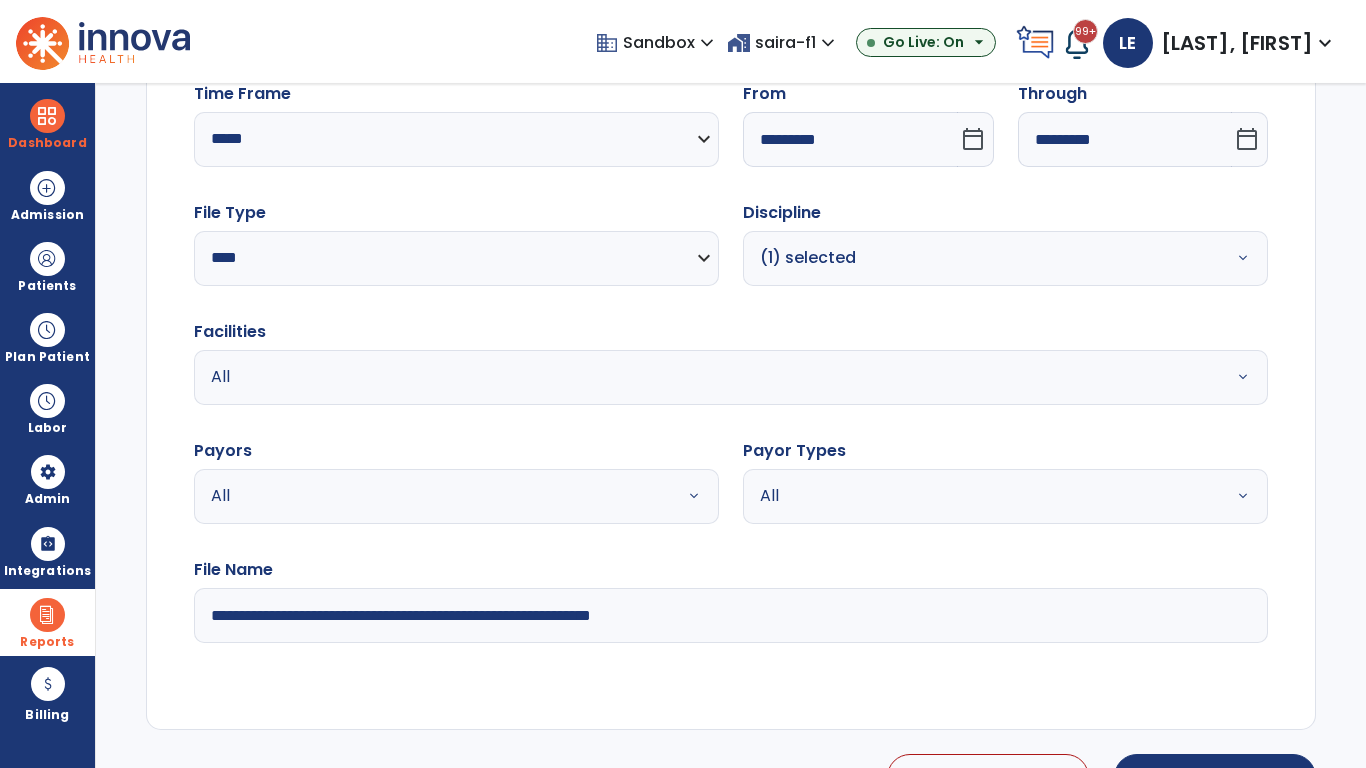 type on "**********" 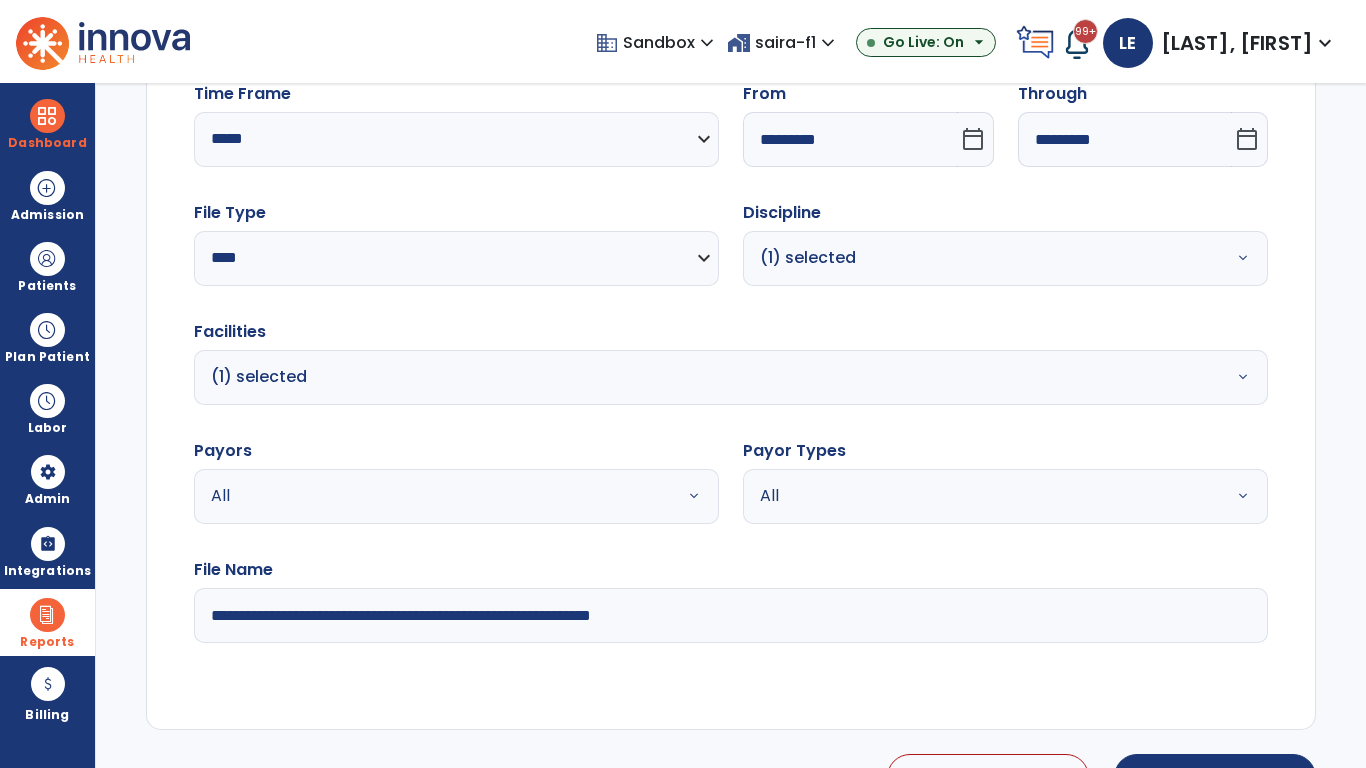 click on "All" at bounding box center [432, 496] 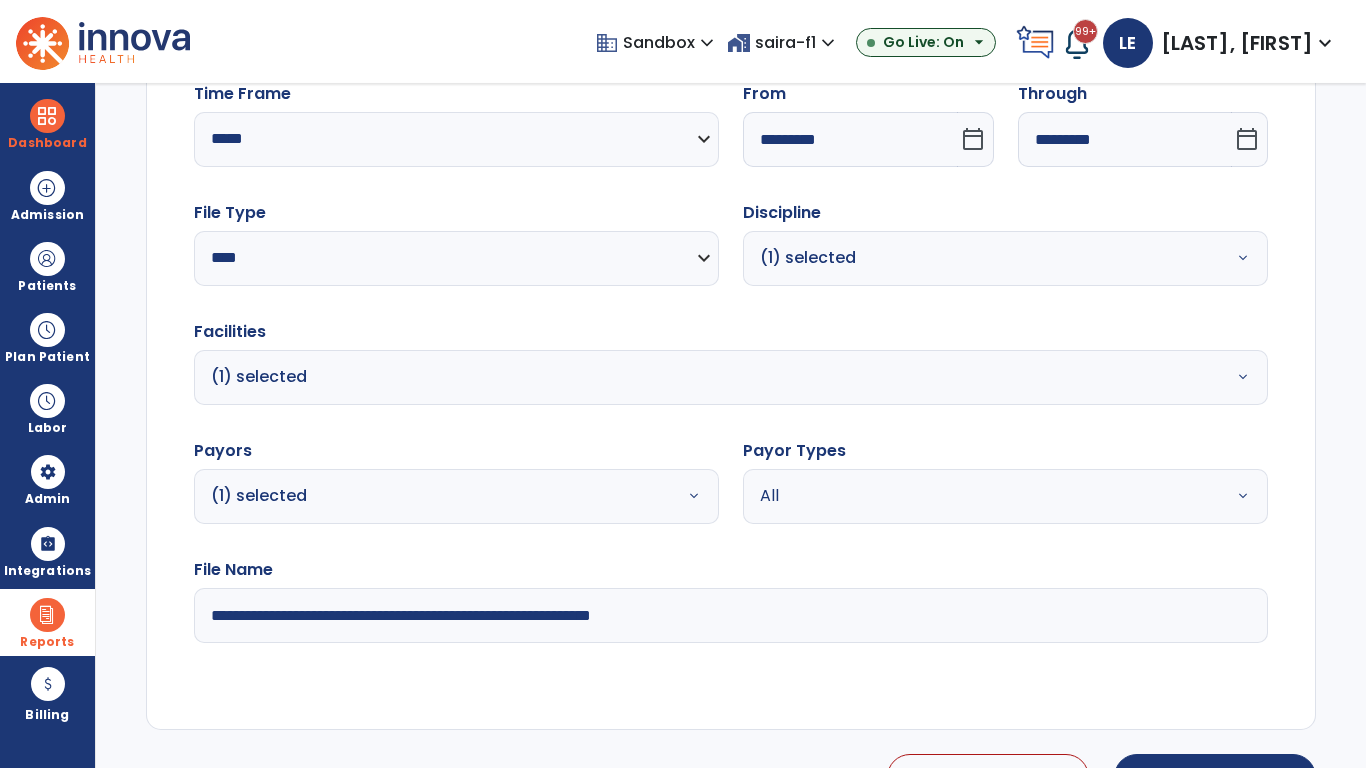 click on "All" at bounding box center [981, 496] 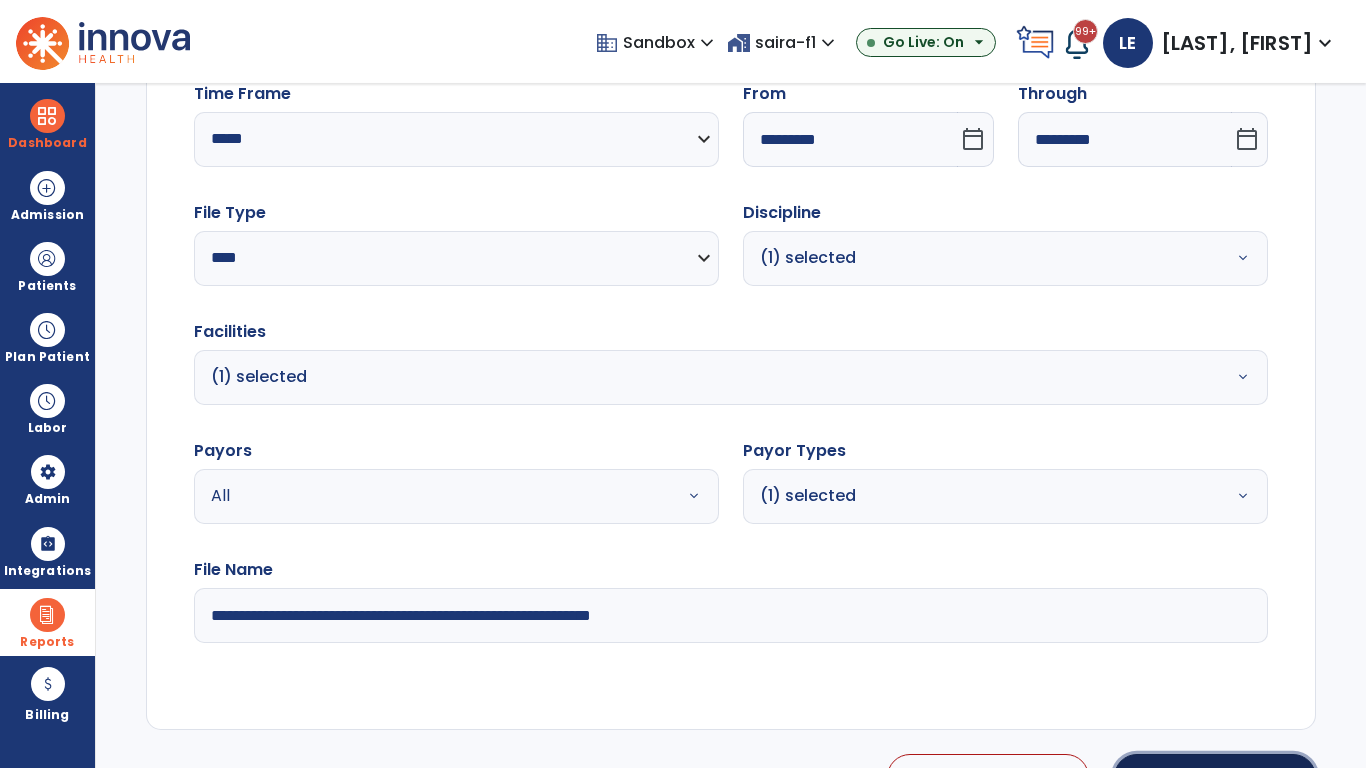 click on "Generate Report" 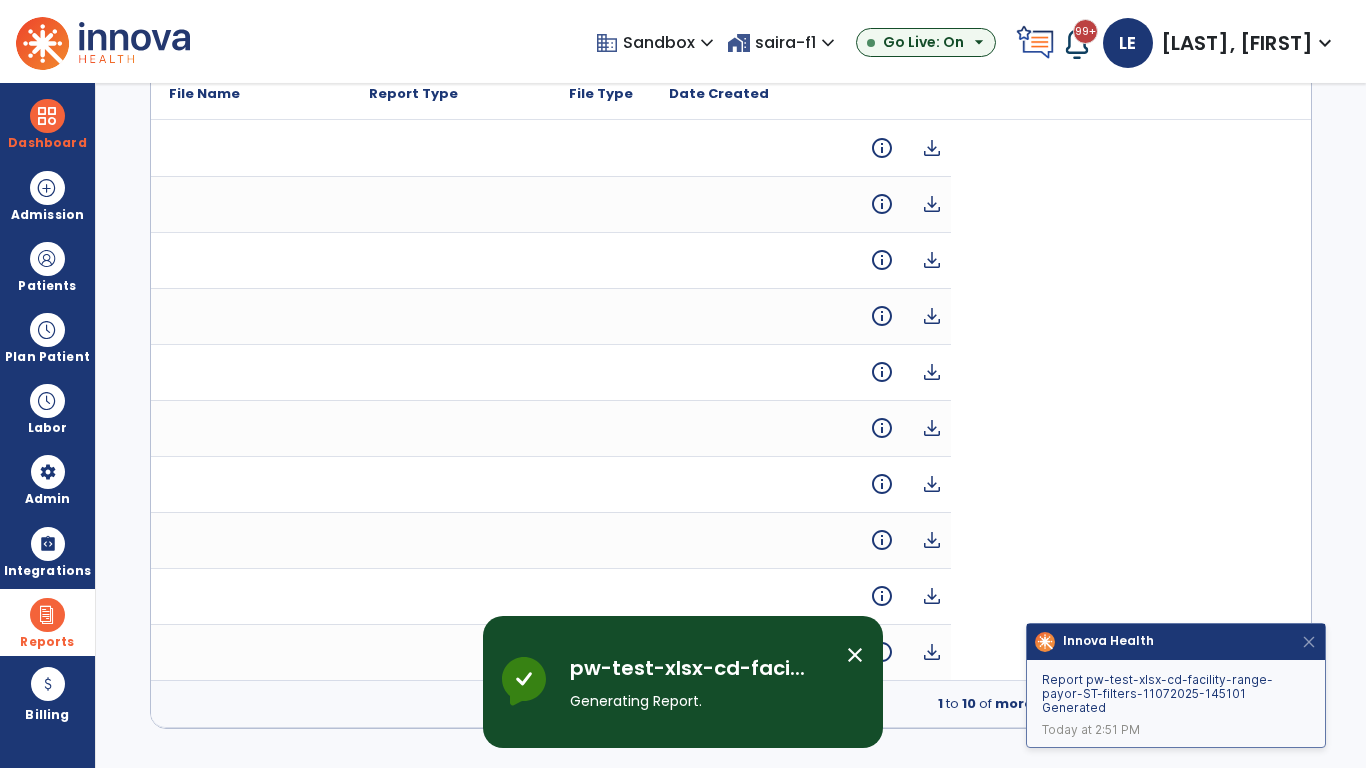 scroll, scrollTop: 0, scrollLeft: 0, axis: both 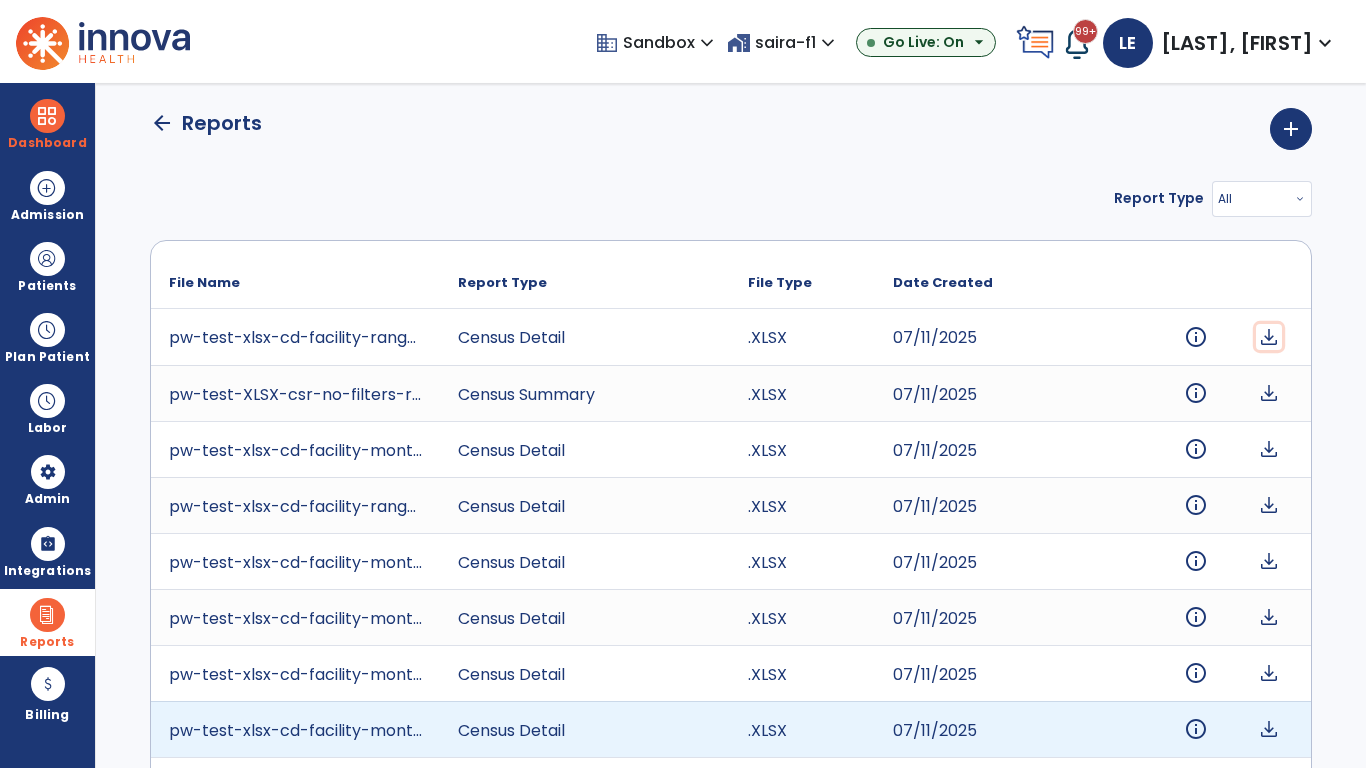 click on "download" 